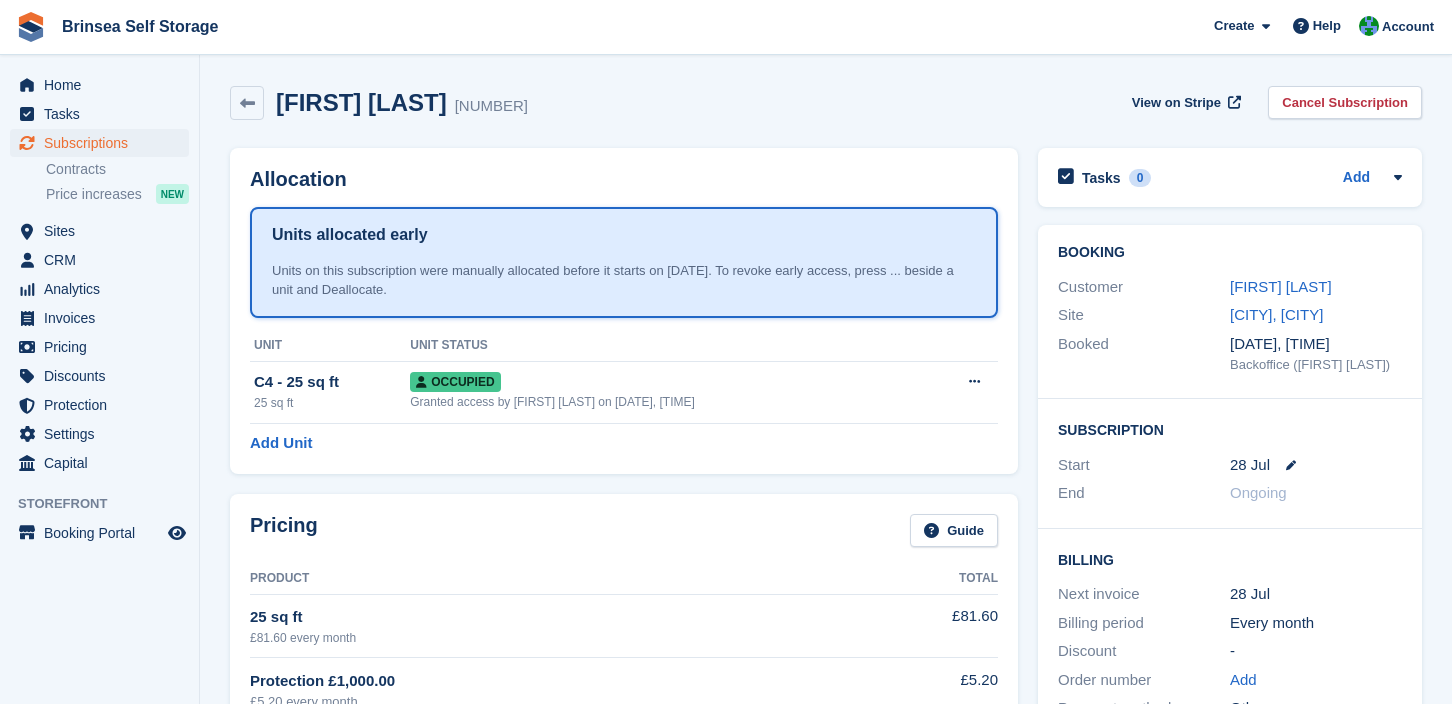 scroll, scrollTop: 0, scrollLeft: 0, axis: both 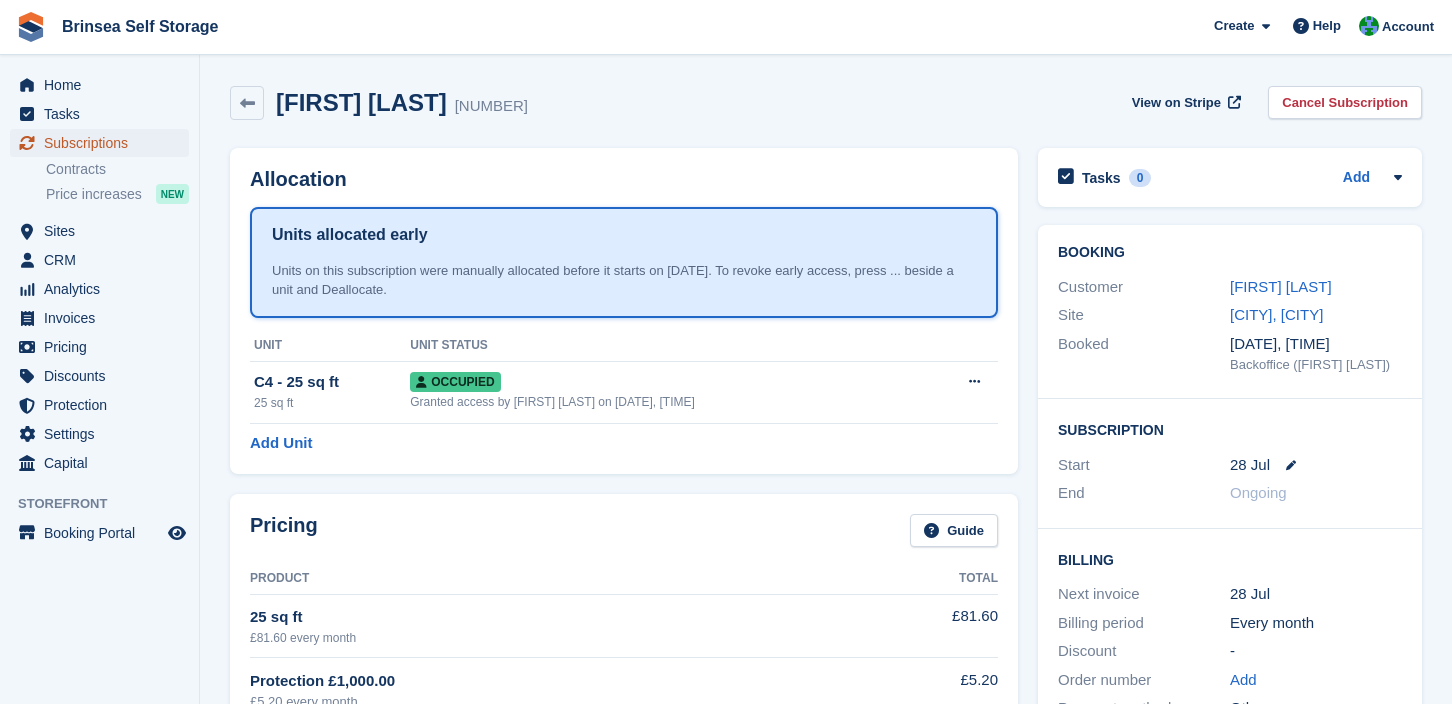 click on "Subscriptions" at bounding box center [104, 143] 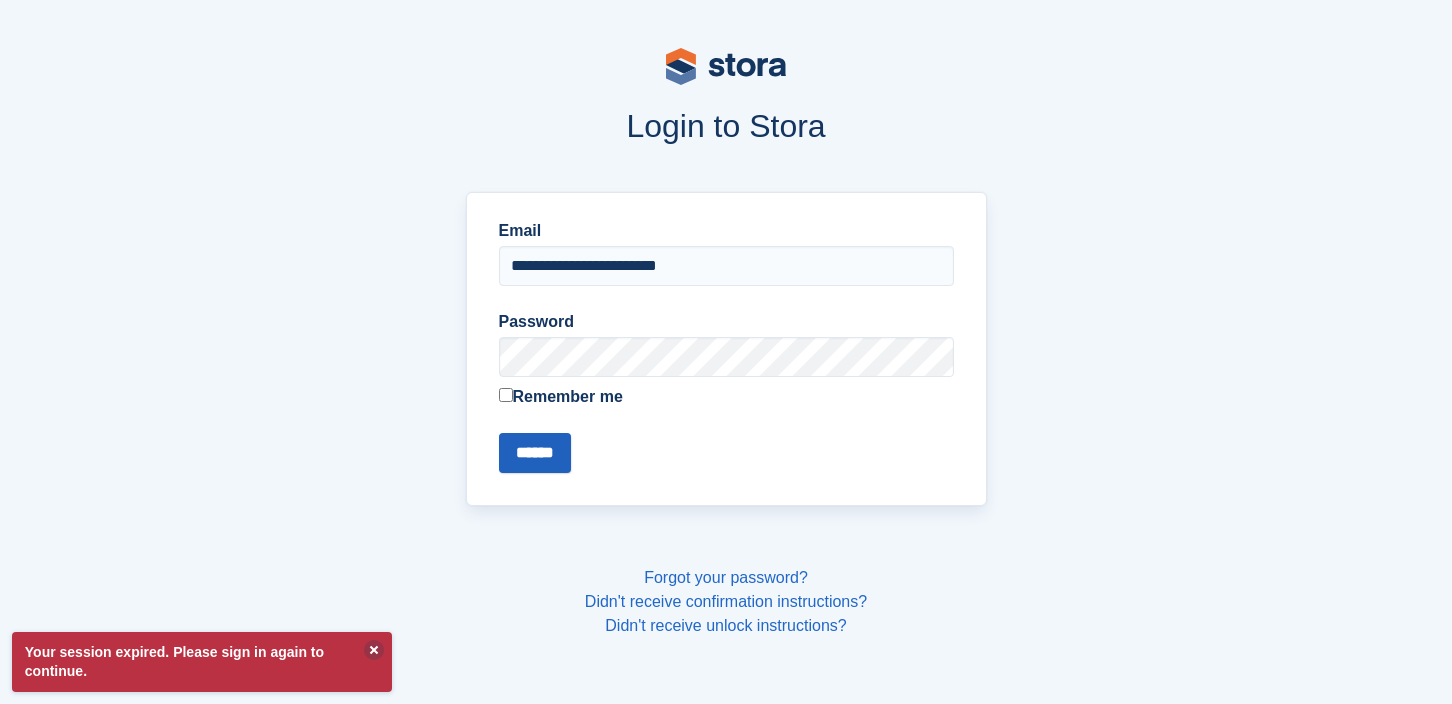 type on "**********" 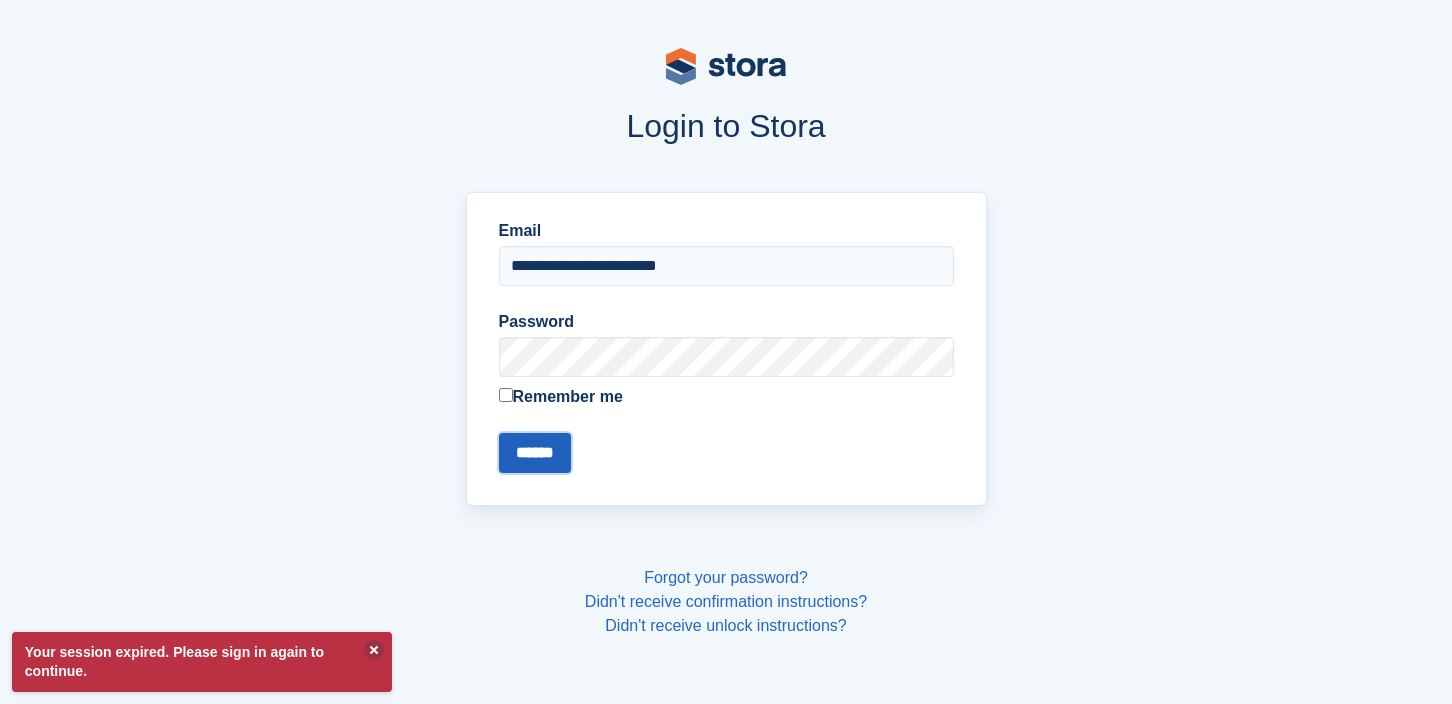 click on "******" at bounding box center [535, 453] 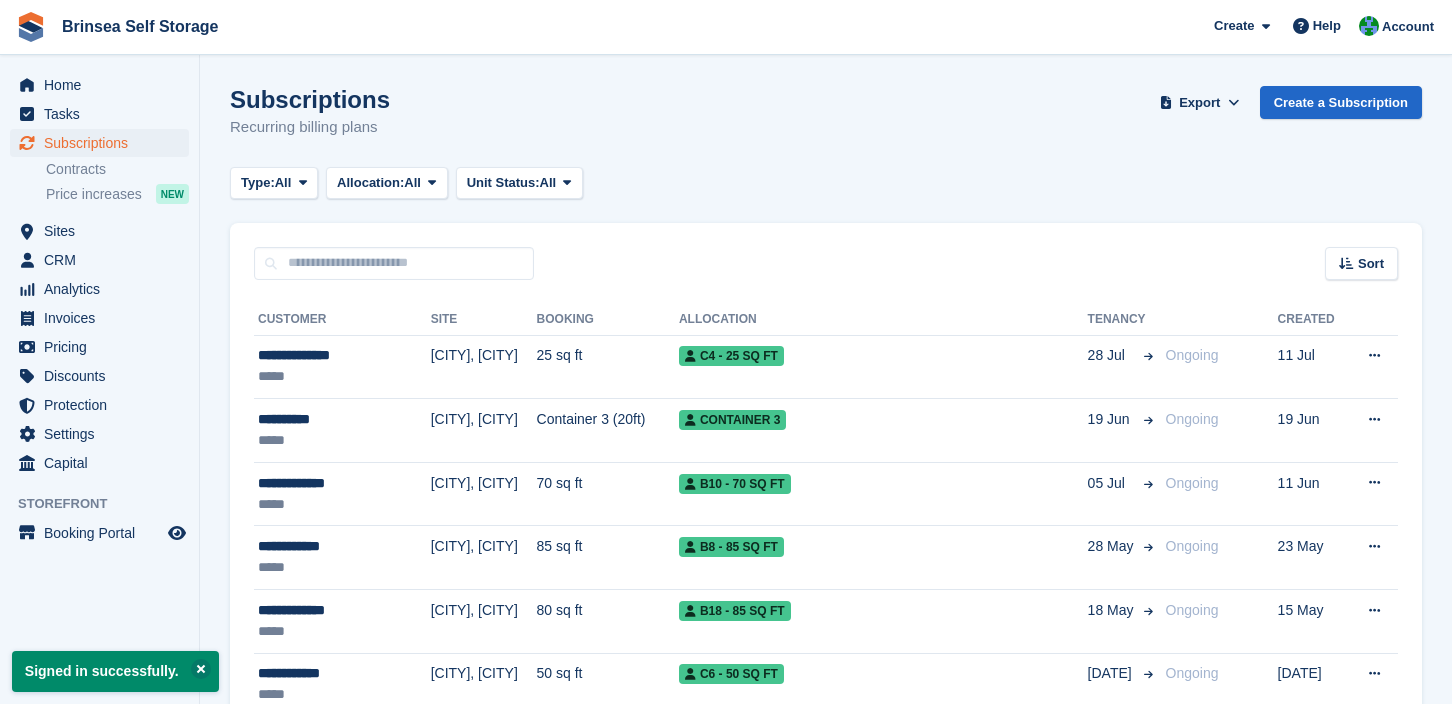 scroll, scrollTop: 0, scrollLeft: 0, axis: both 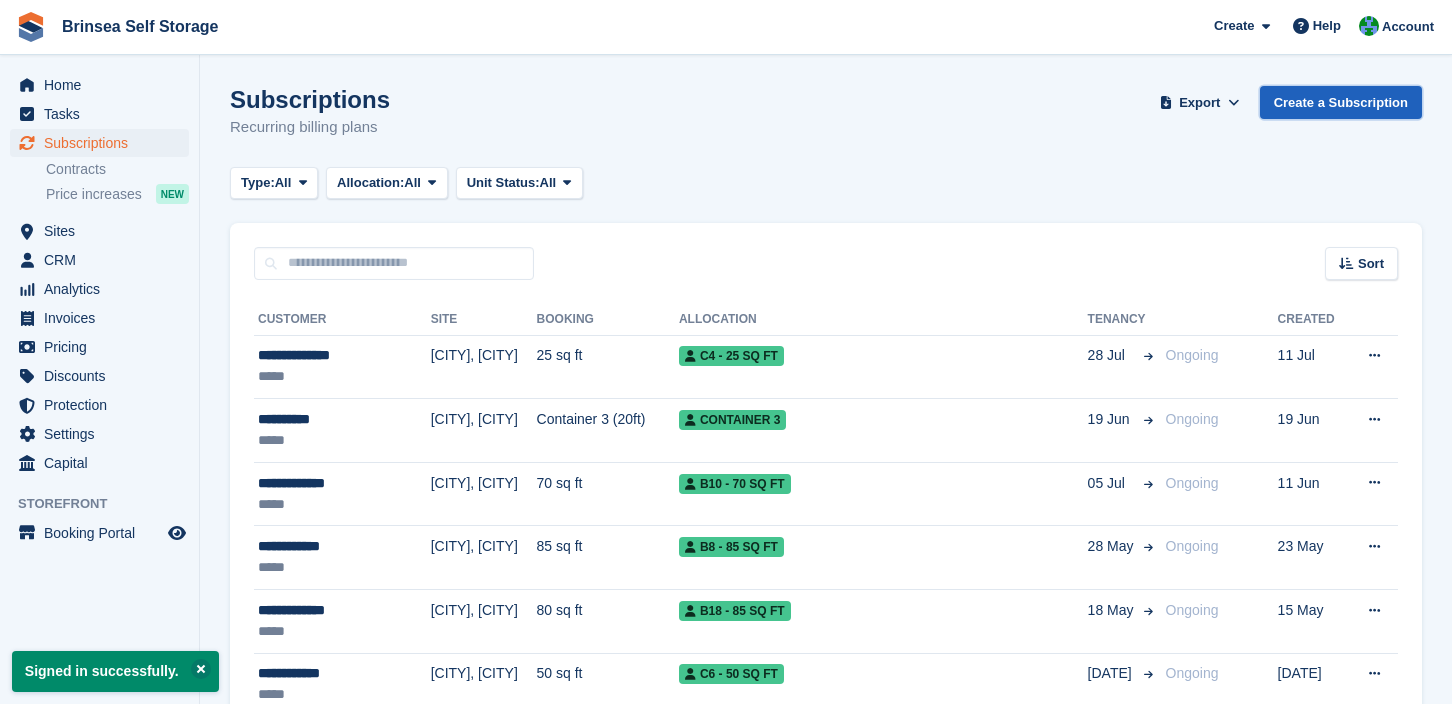 click on "Create a Subscription" at bounding box center (1341, 102) 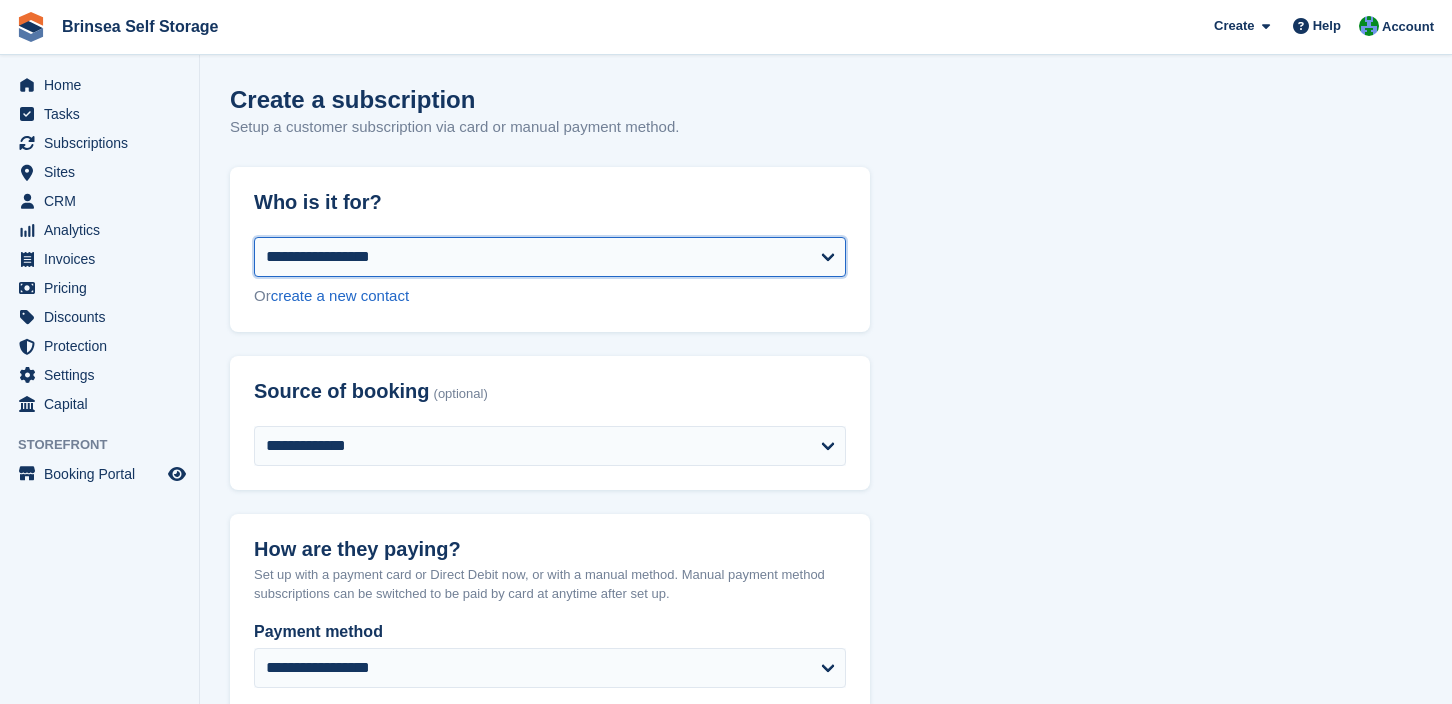 click on "**********" at bounding box center (550, 257) 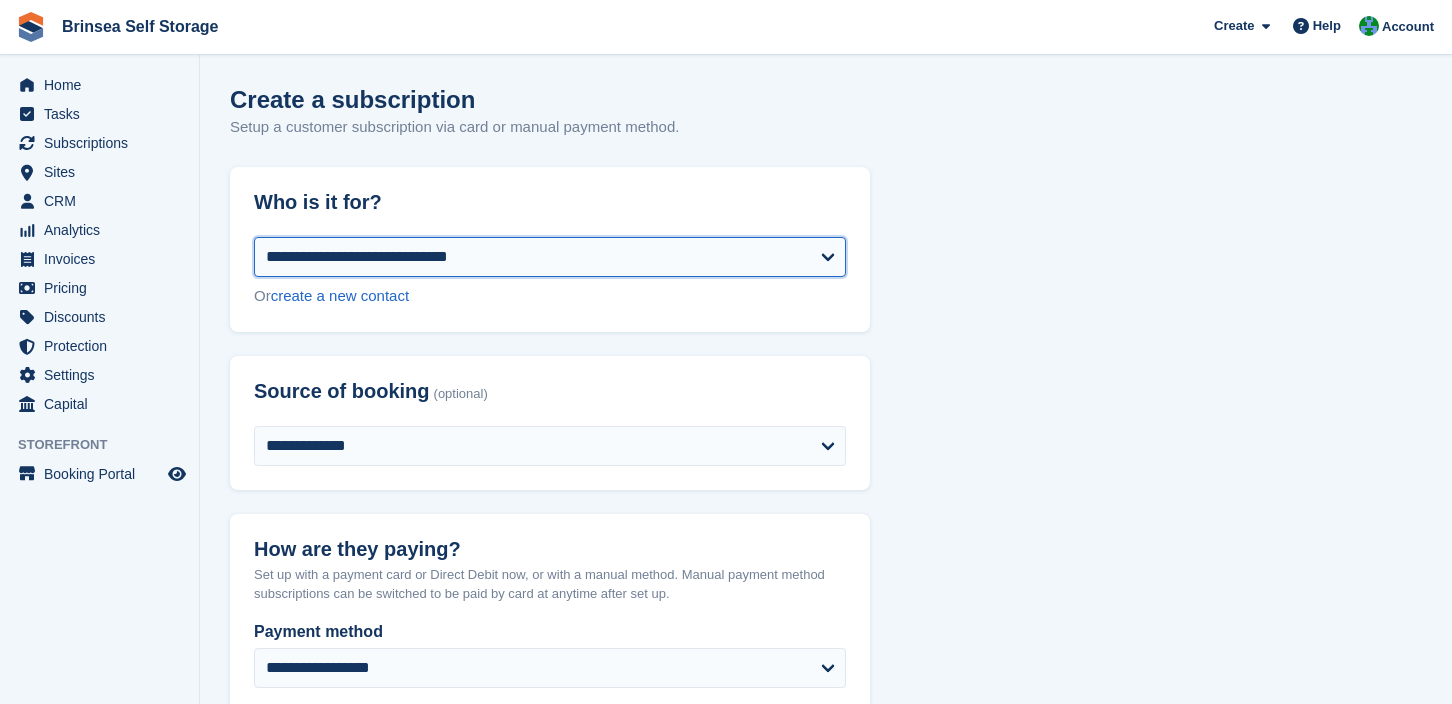 click on "**********" at bounding box center (0, 0) 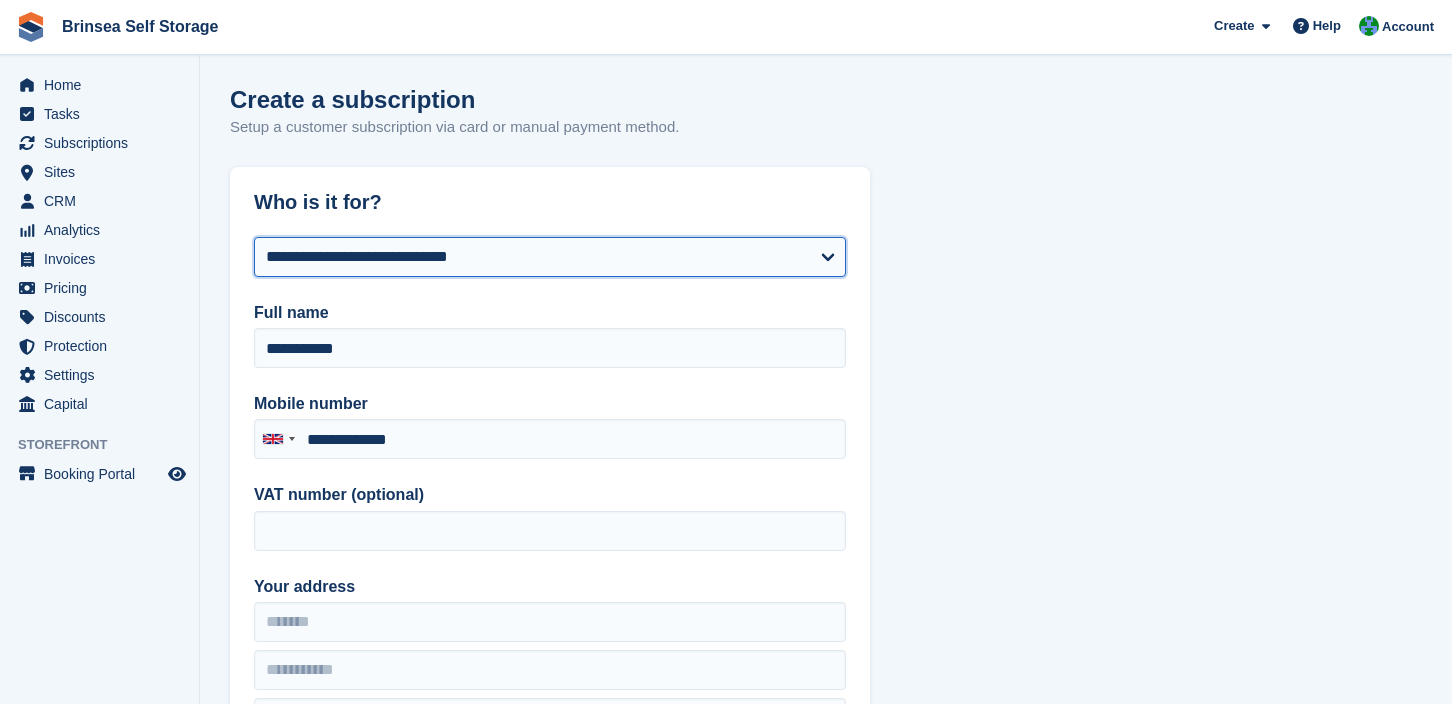 type on "**********" 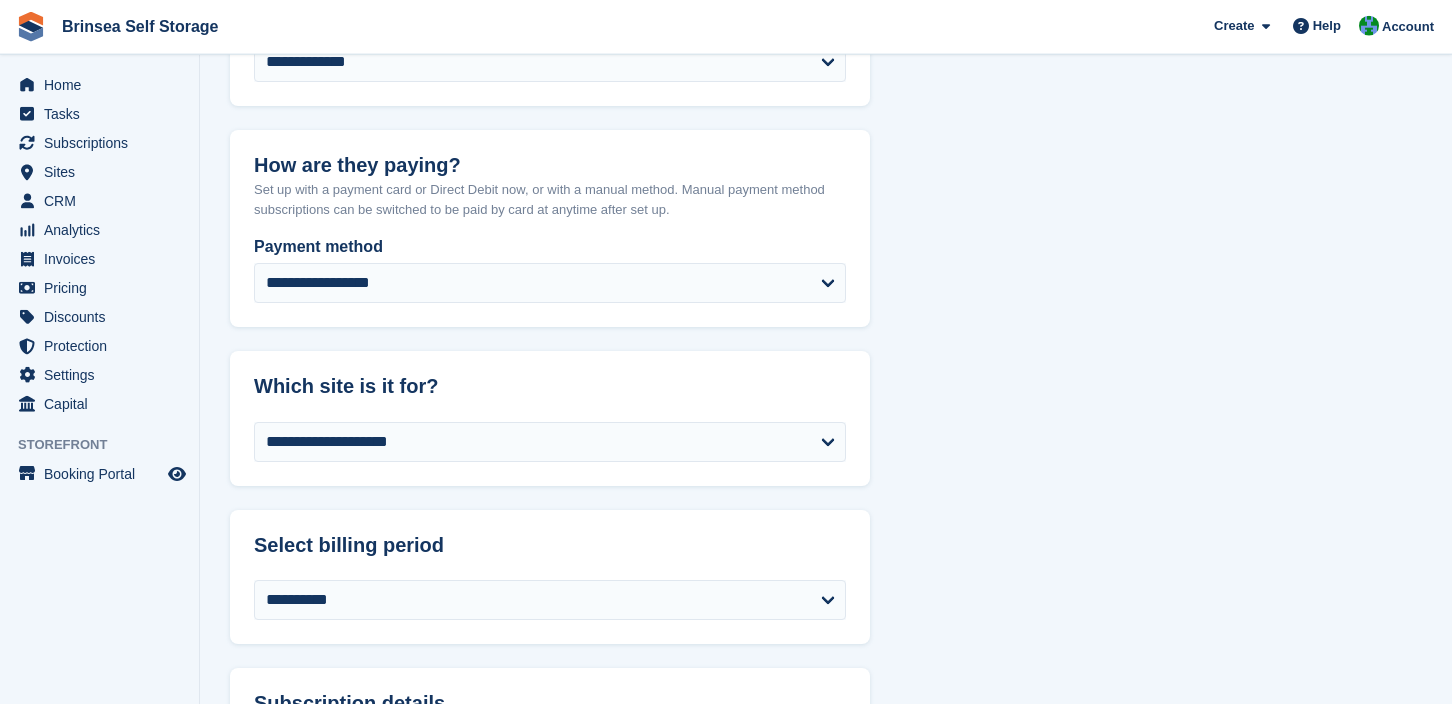 scroll, scrollTop: 912, scrollLeft: 0, axis: vertical 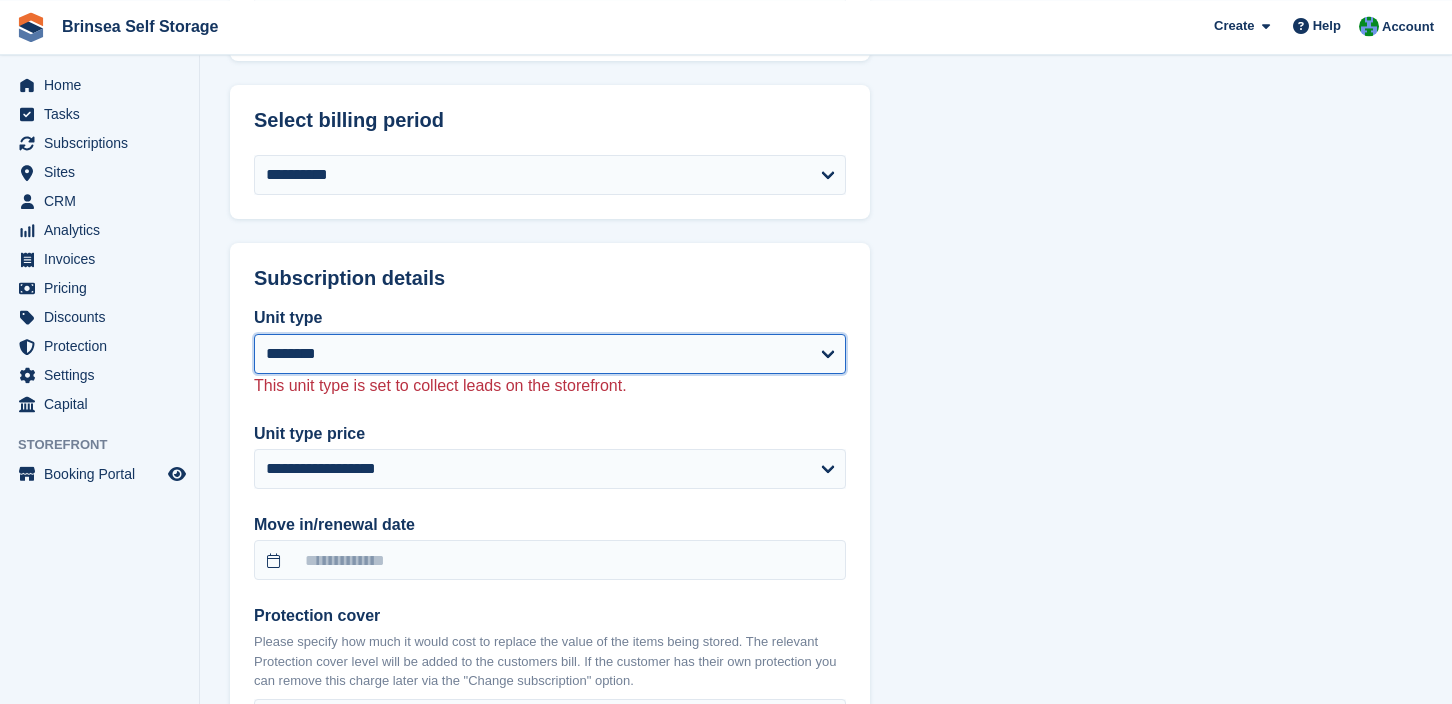 click on "**********" at bounding box center (550, 354) 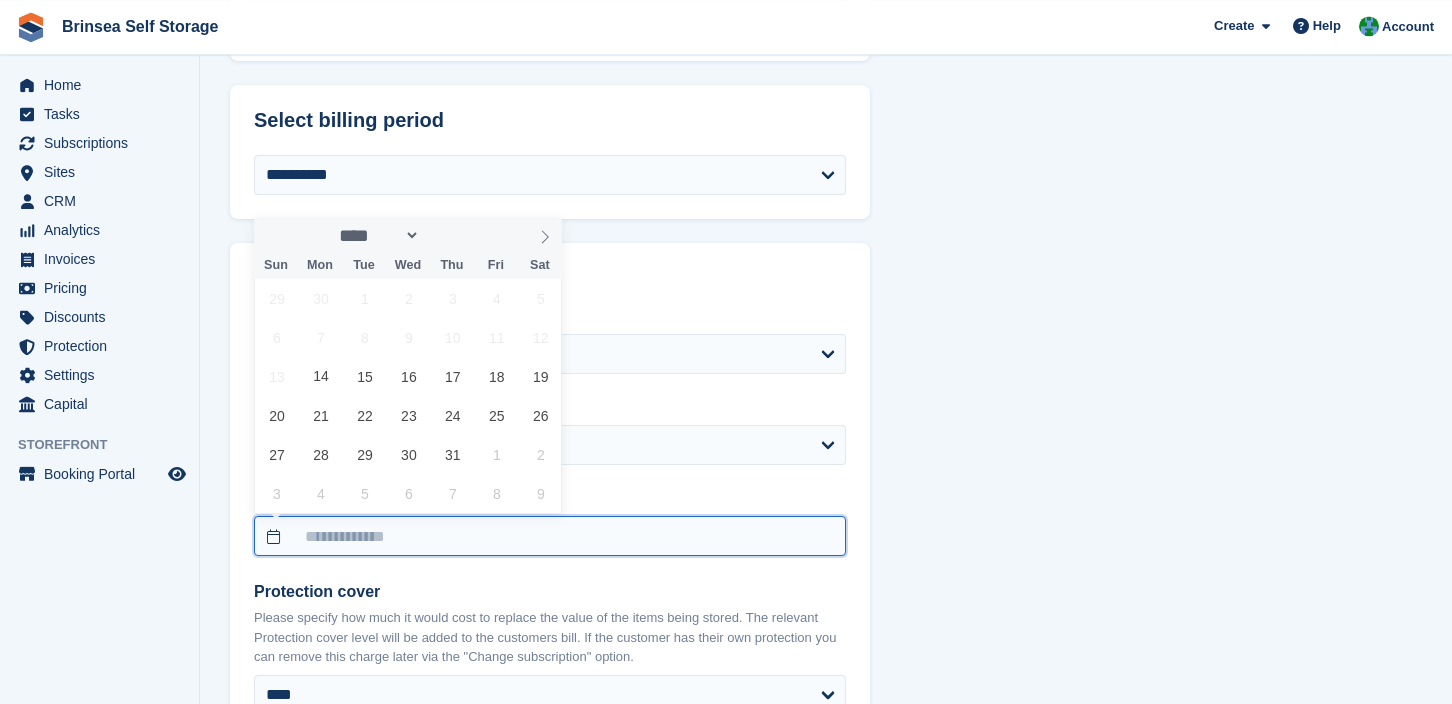 click at bounding box center [550, 536] 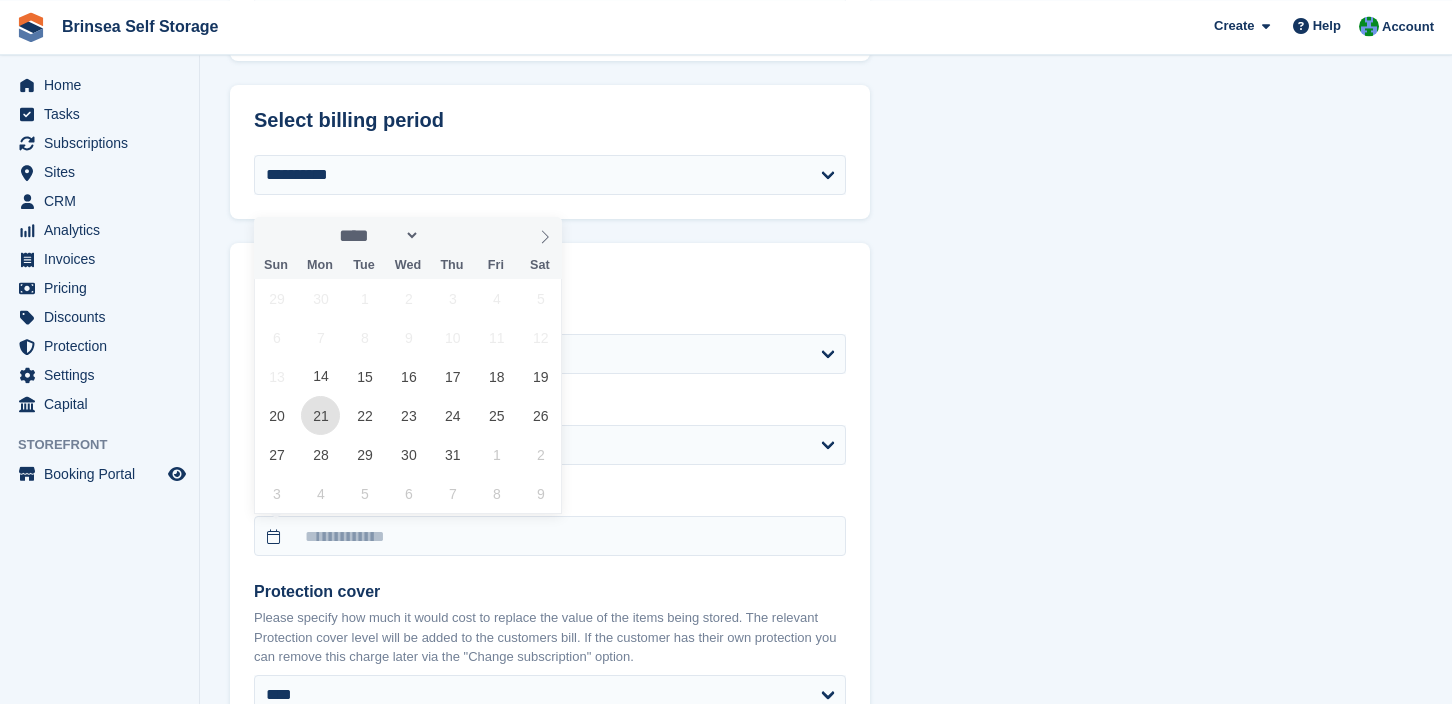click on "21" at bounding box center (320, 415) 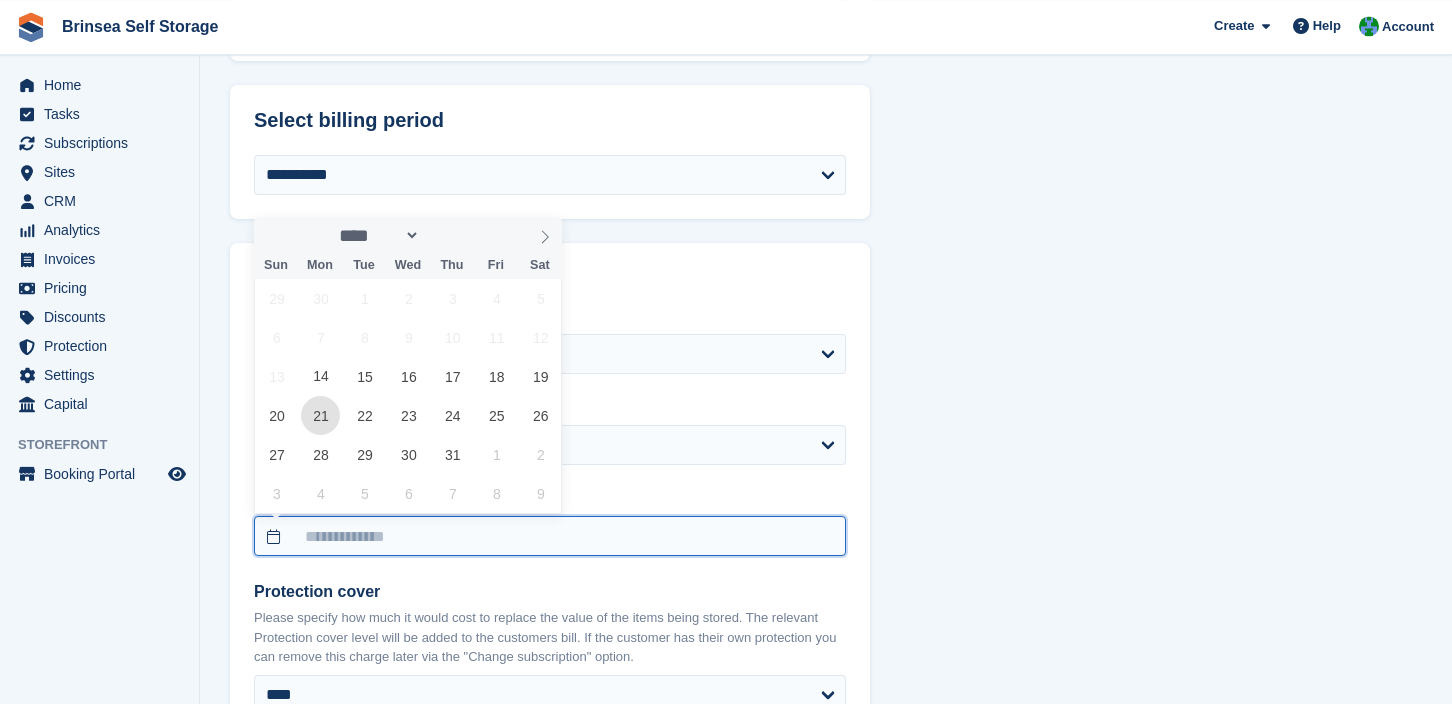 type on "**********" 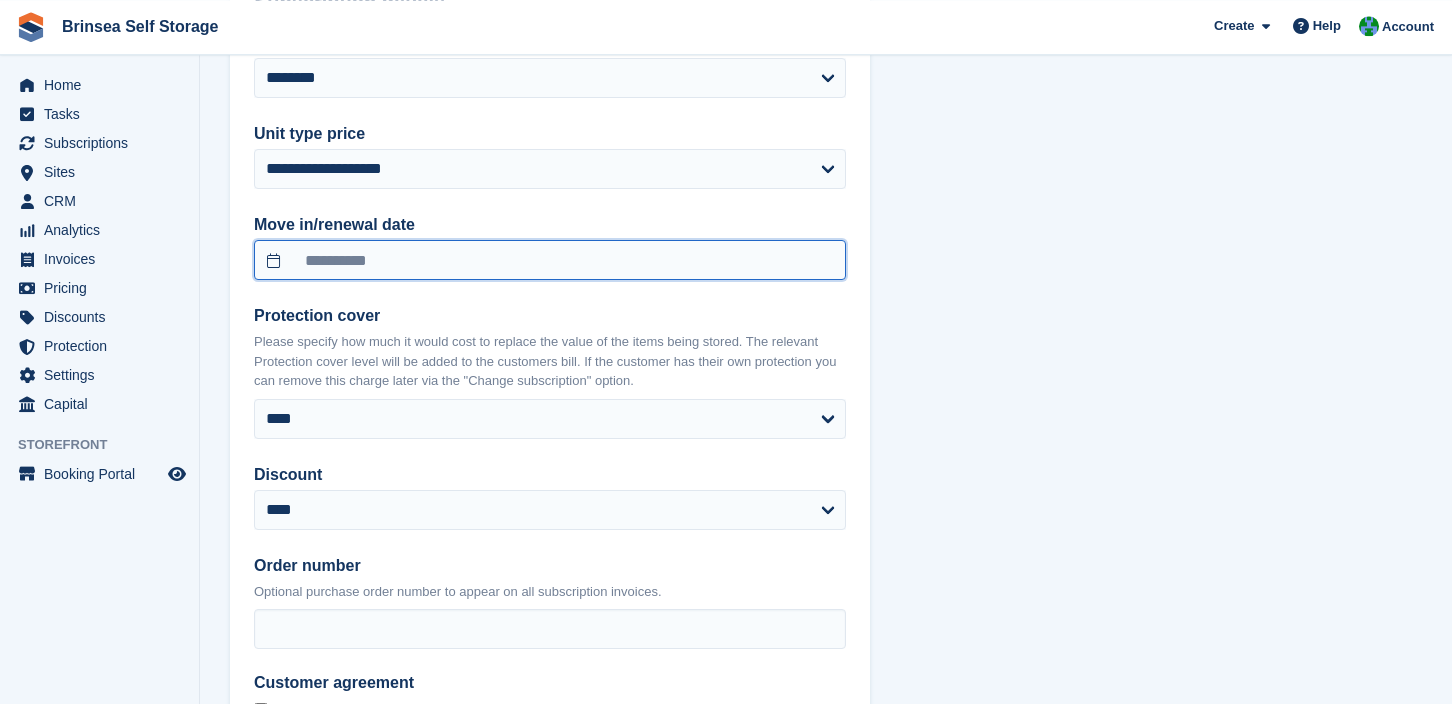 scroll, scrollTop: 1598, scrollLeft: 0, axis: vertical 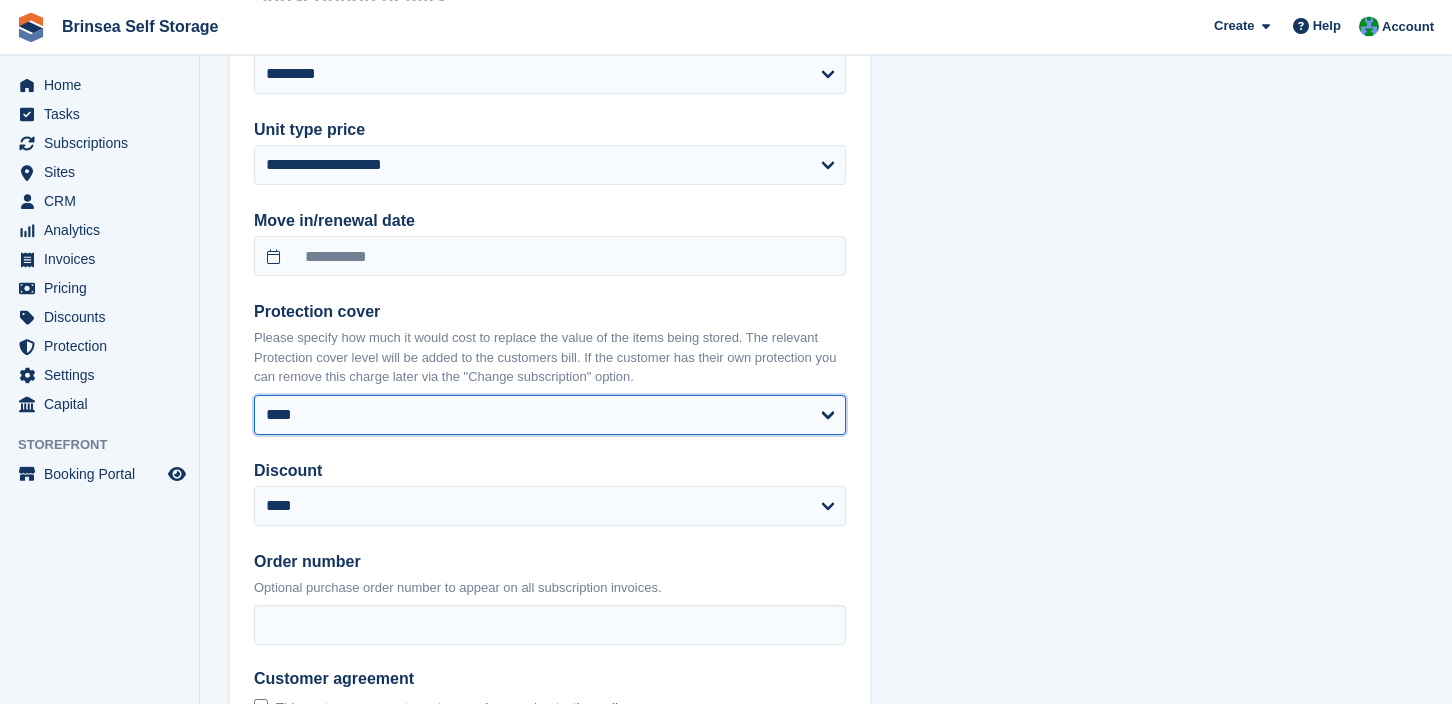 click on "****
******
******
******
*******
*******
*******" at bounding box center [550, 415] 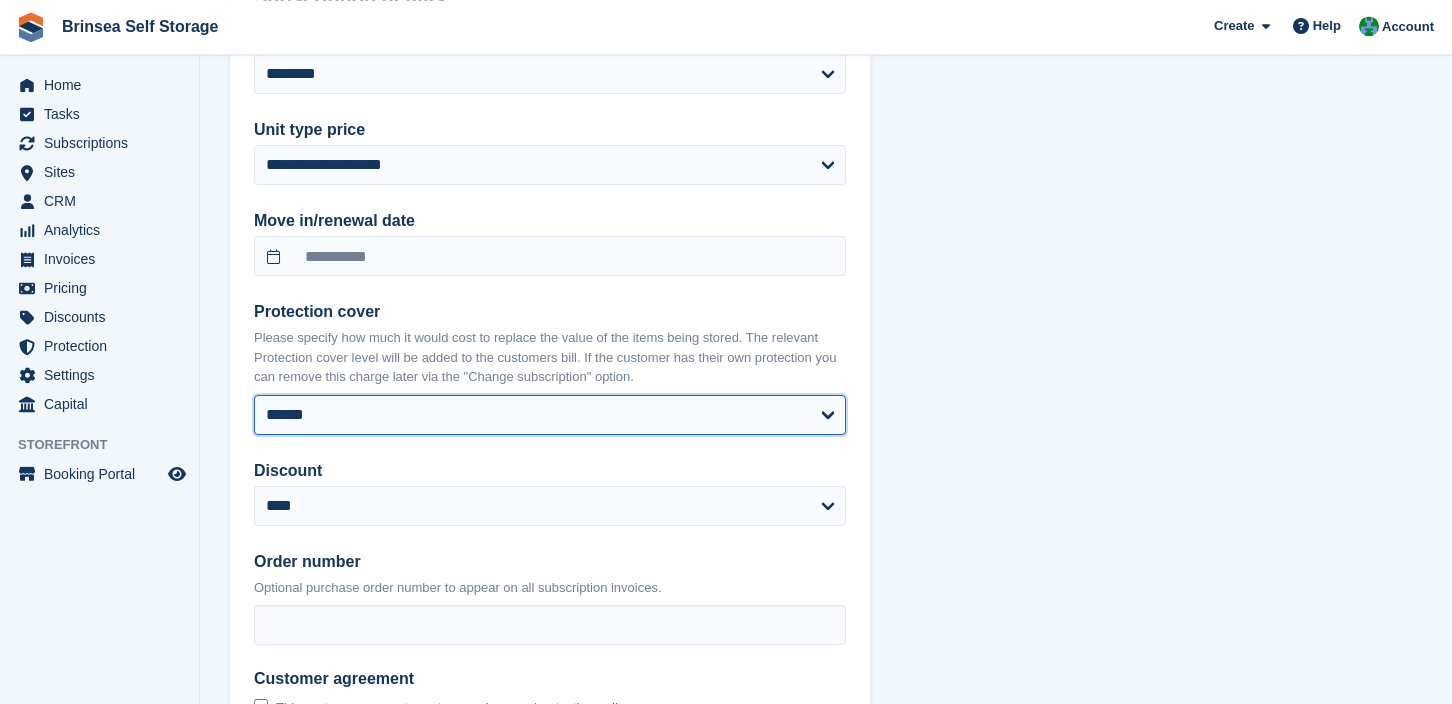 click on "******" at bounding box center [0, 0] 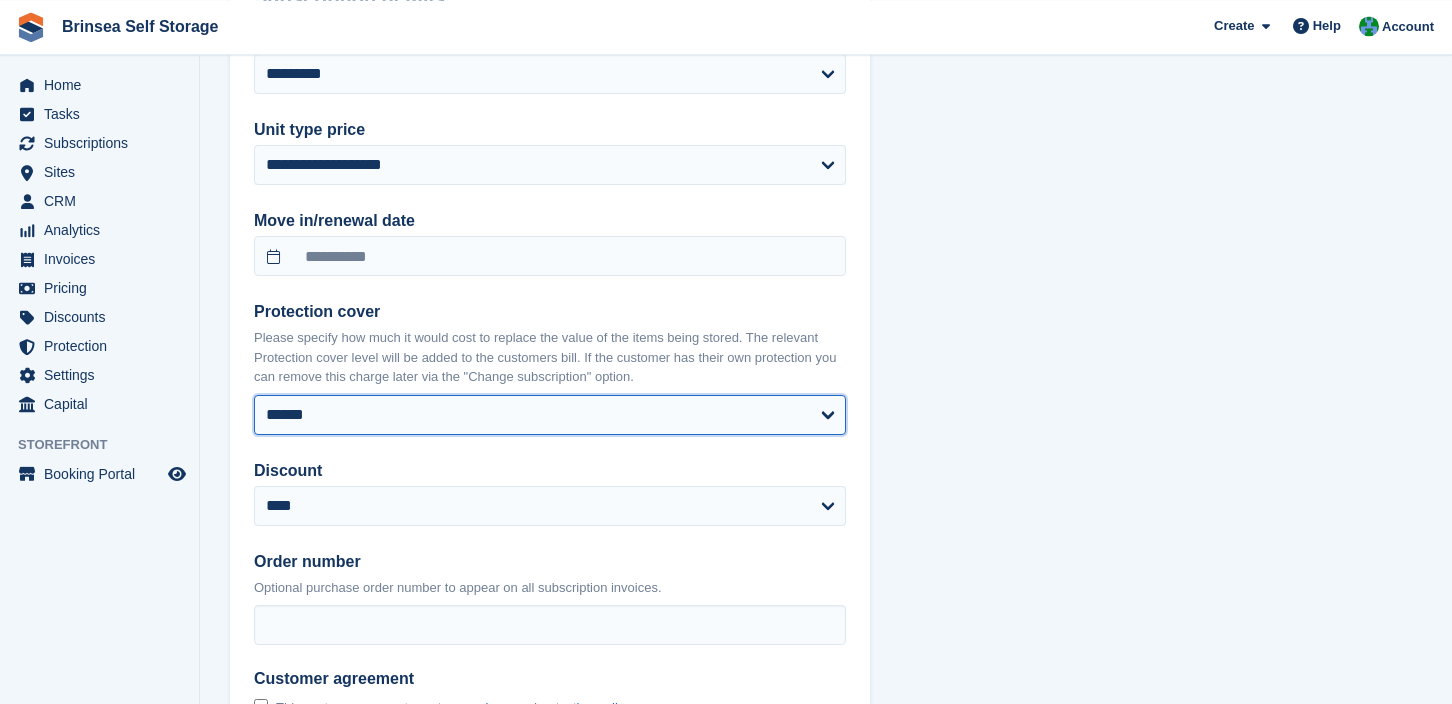 select on "******" 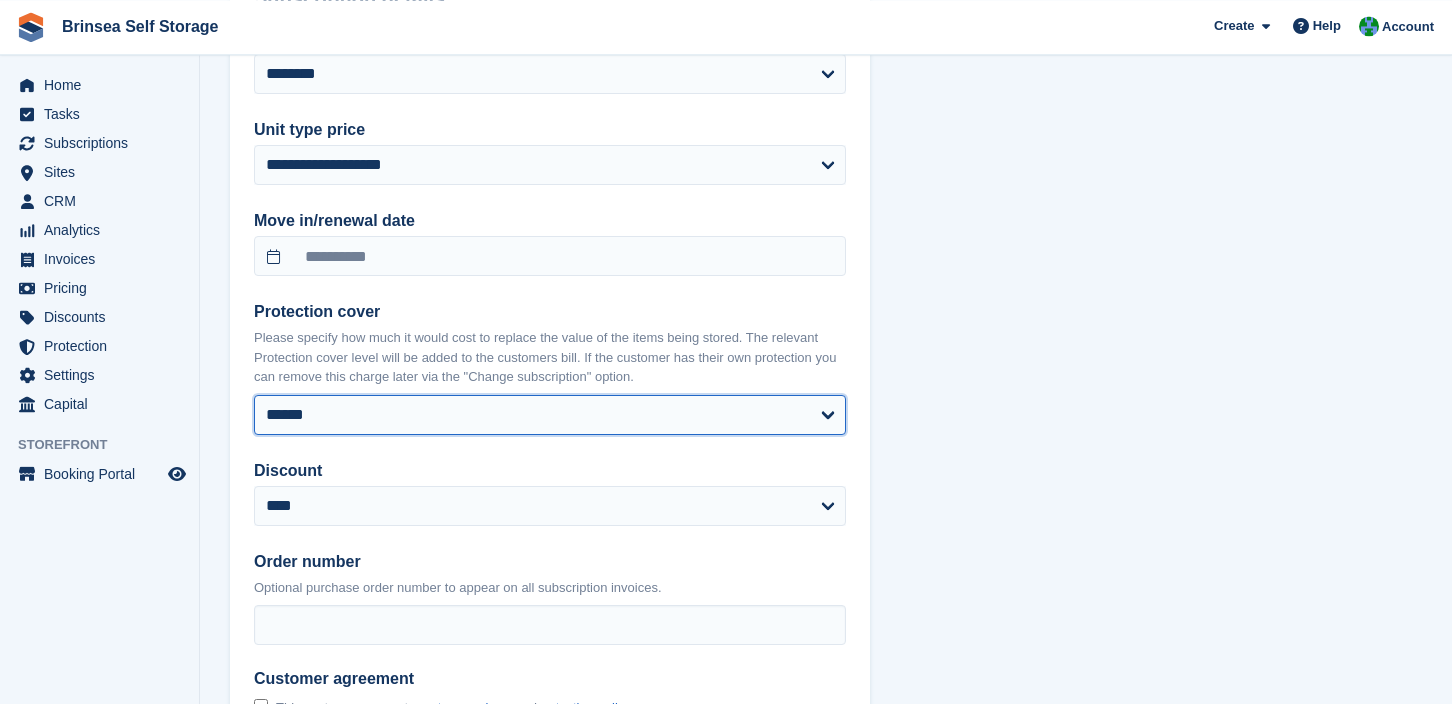 type on "**********" 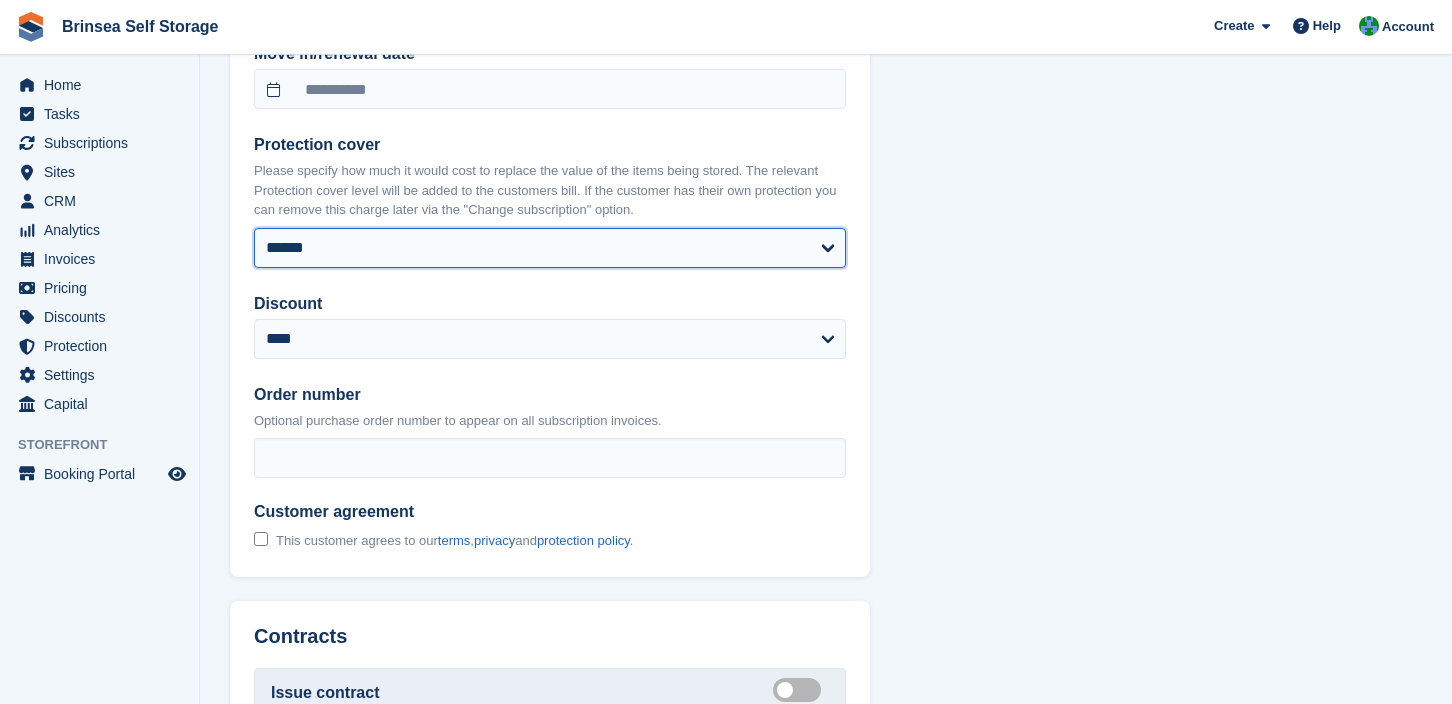 scroll, scrollTop: 1769, scrollLeft: 0, axis: vertical 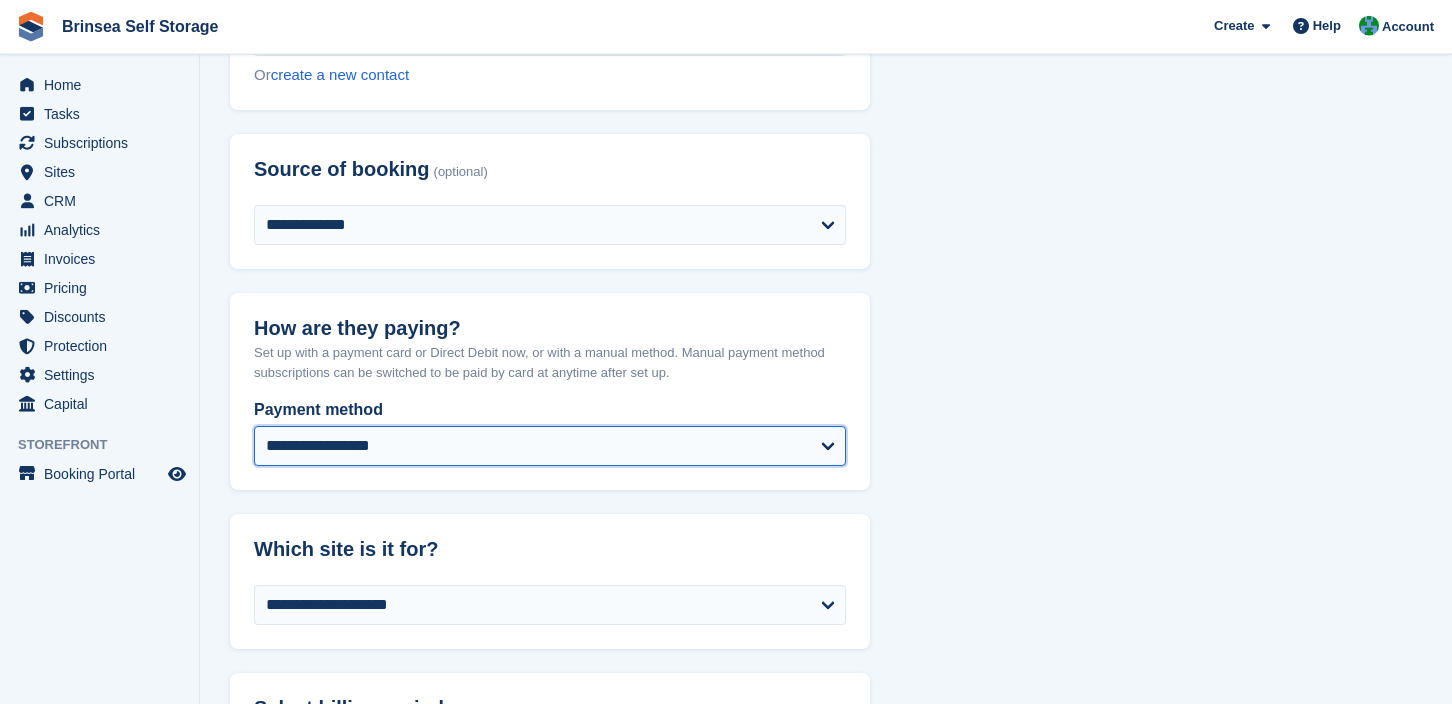 click on "**********" at bounding box center [550, 446] 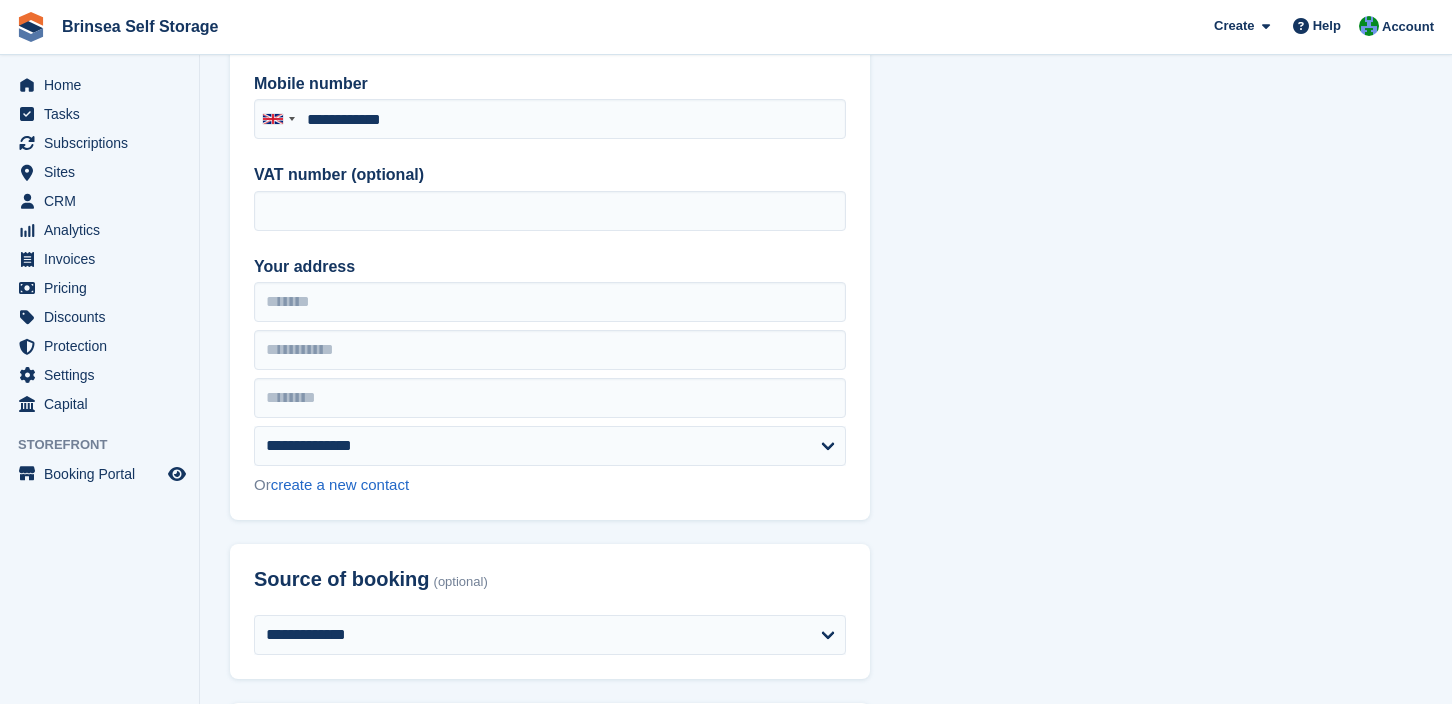 scroll, scrollTop: 304, scrollLeft: 0, axis: vertical 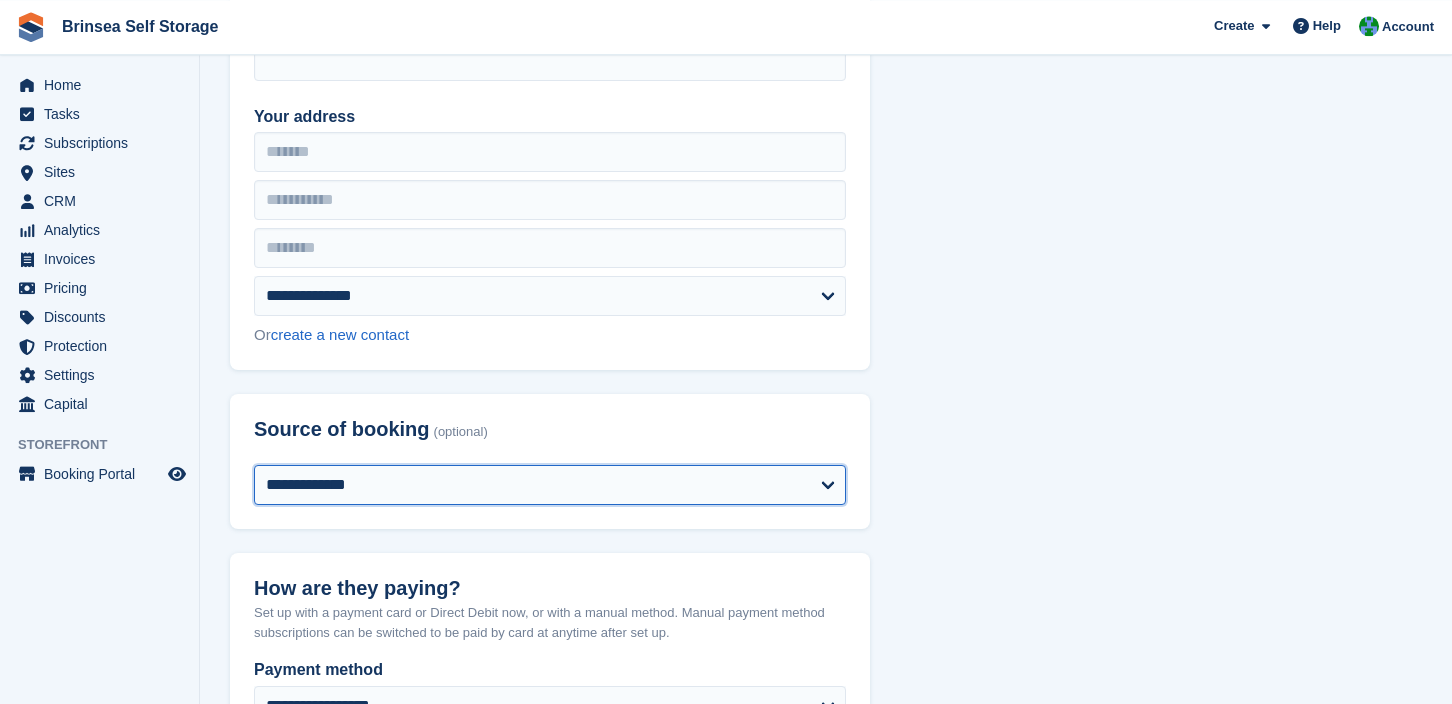 click on "**********" at bounding box center [550, 485] 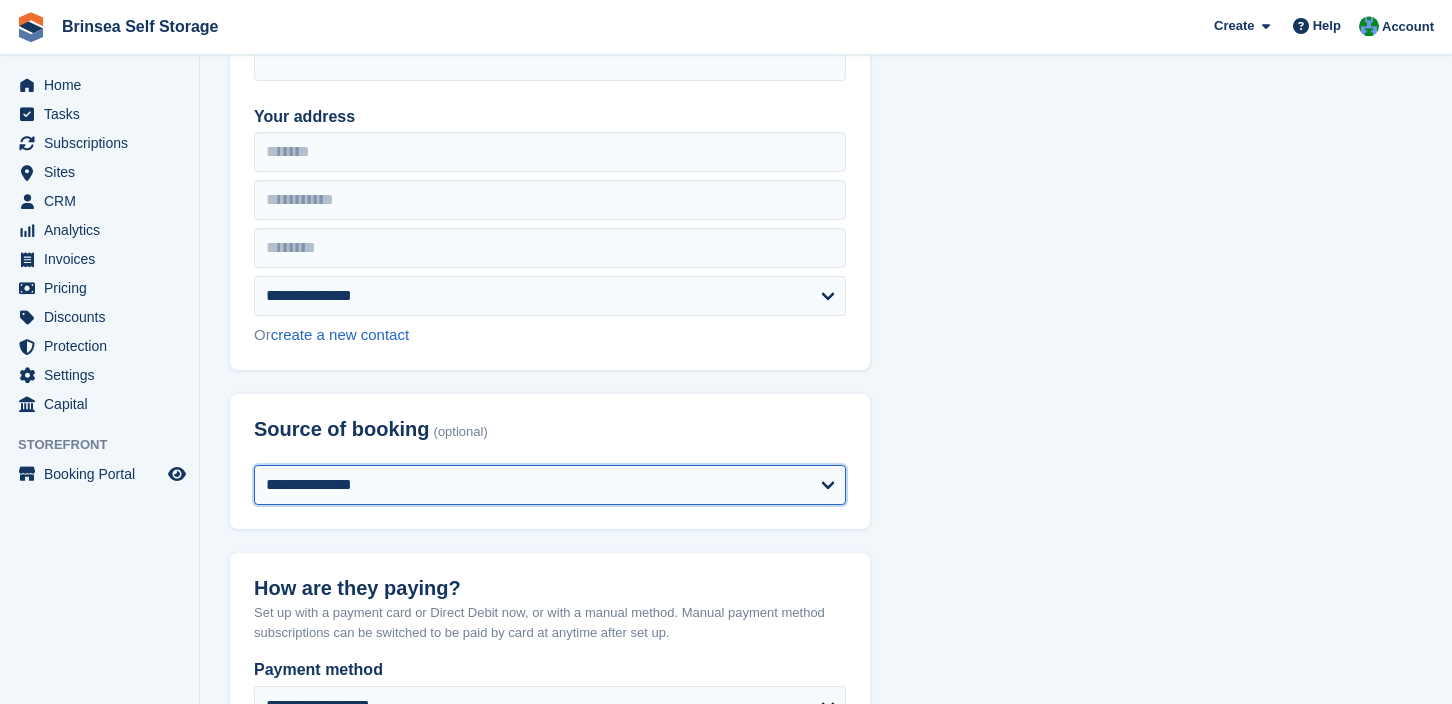 click on "**********" at bounding box center [0, 0] 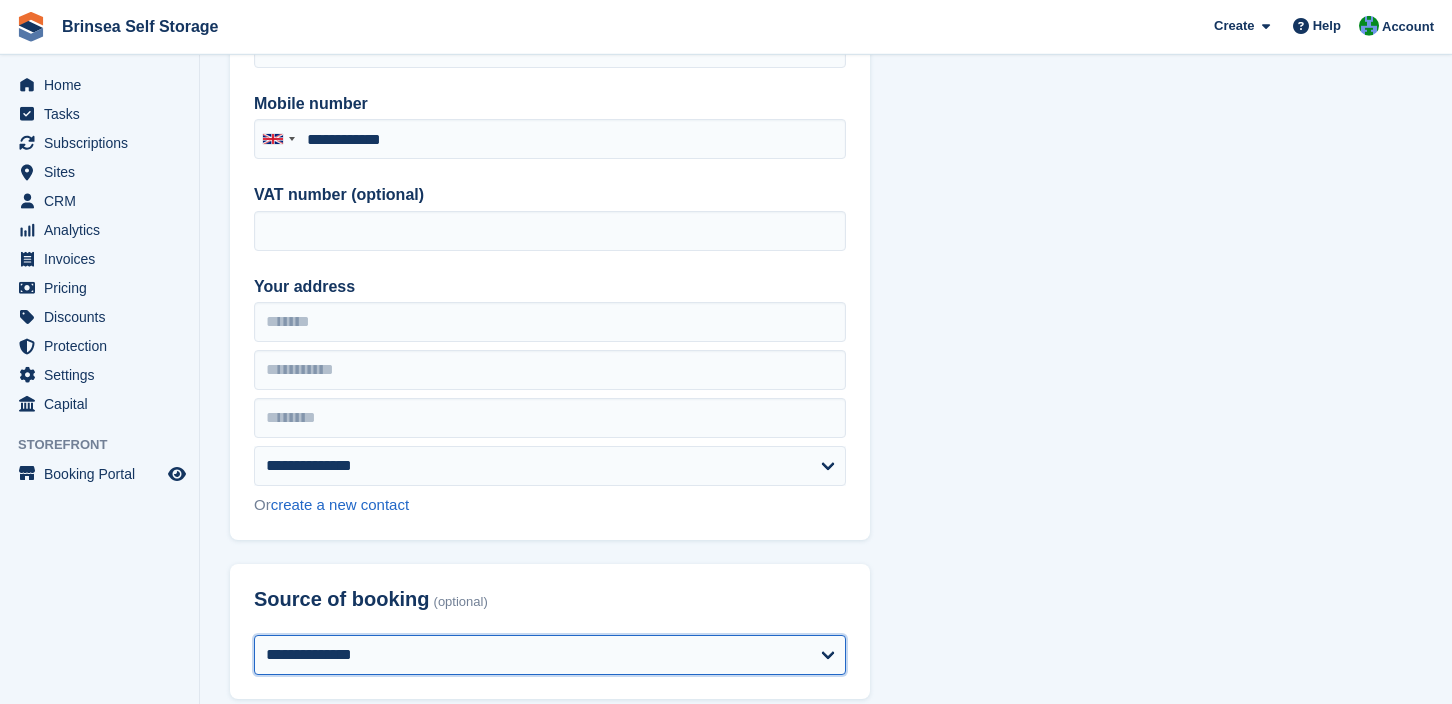 scroll, scrollTop: 292, scrollLeft: 0, axis: vertical 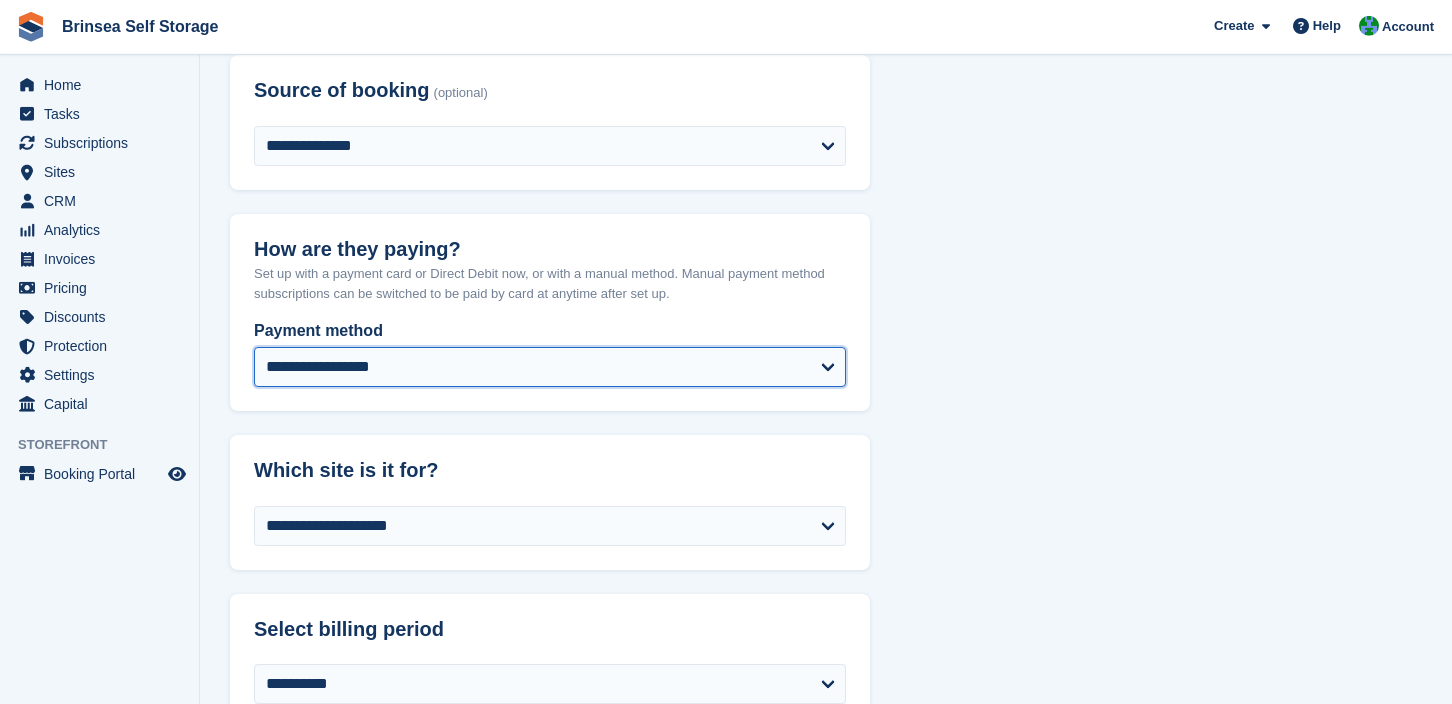 click on "**********" at bounding box center (550, 367) 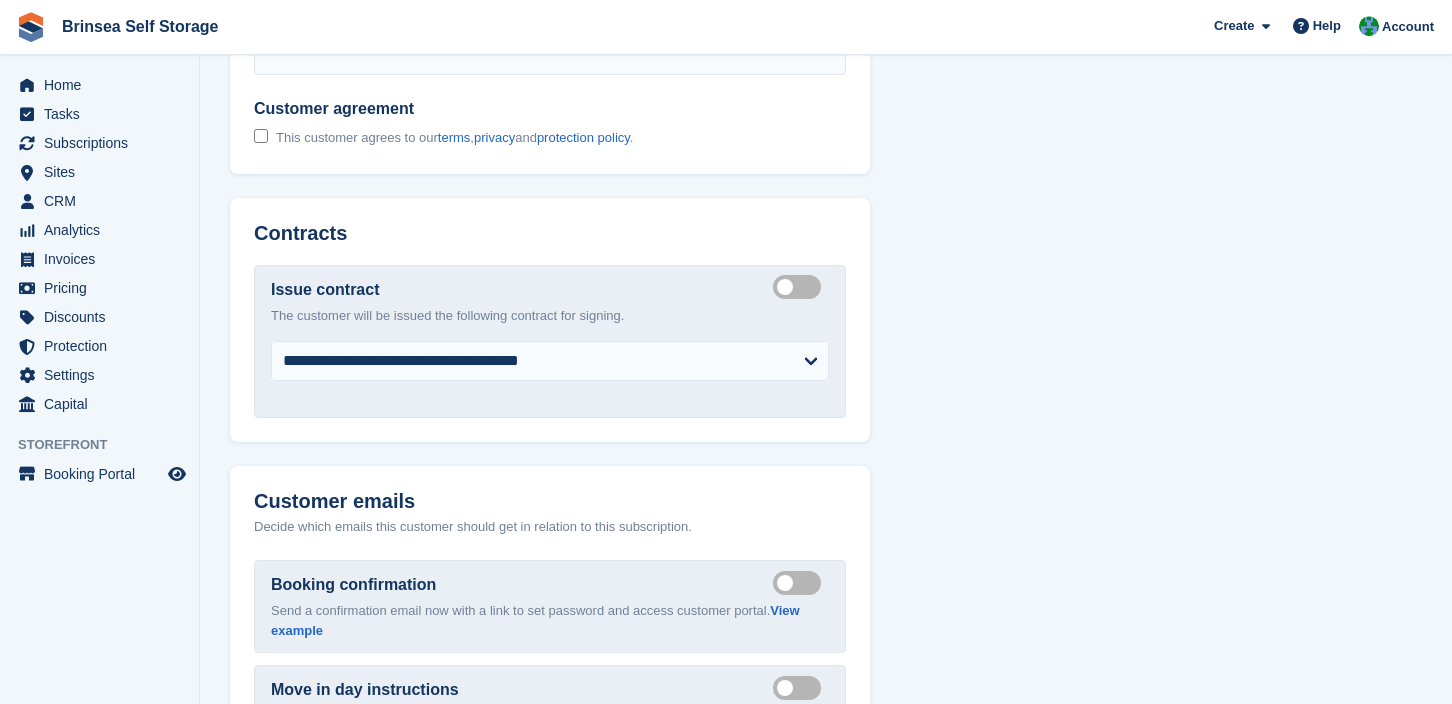 scroll, scrollTop: 2085, scrollLeft: 0, axis: vertical 